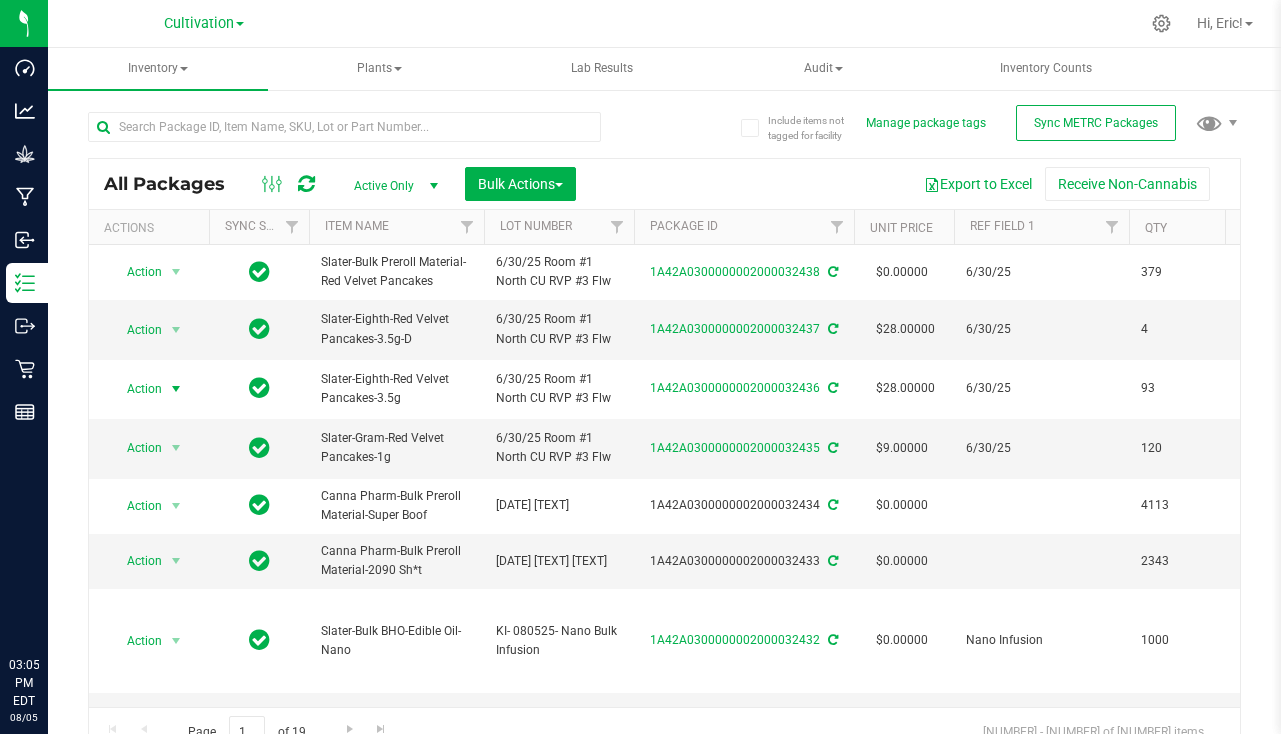 scroll, scrollTop: 0, scrollLeft: 0, axis: both 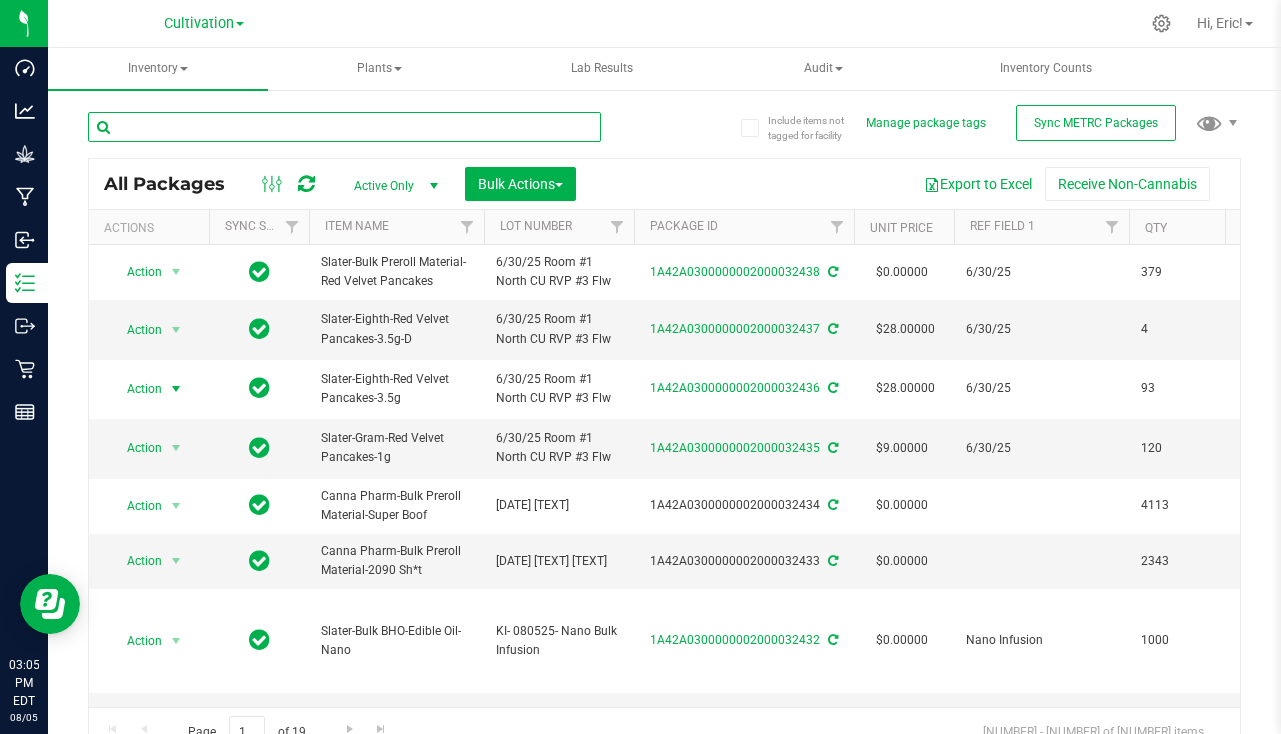 click at bounding box center (344, 127) 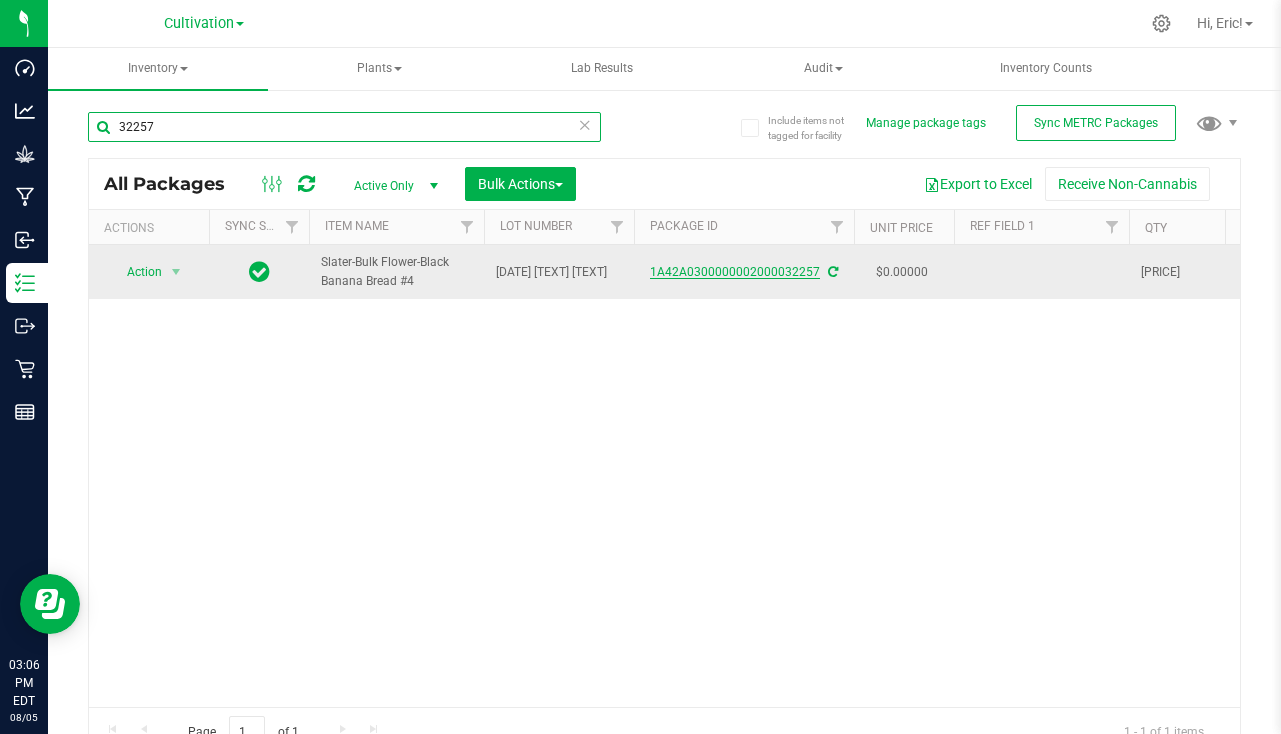 type on "32257" 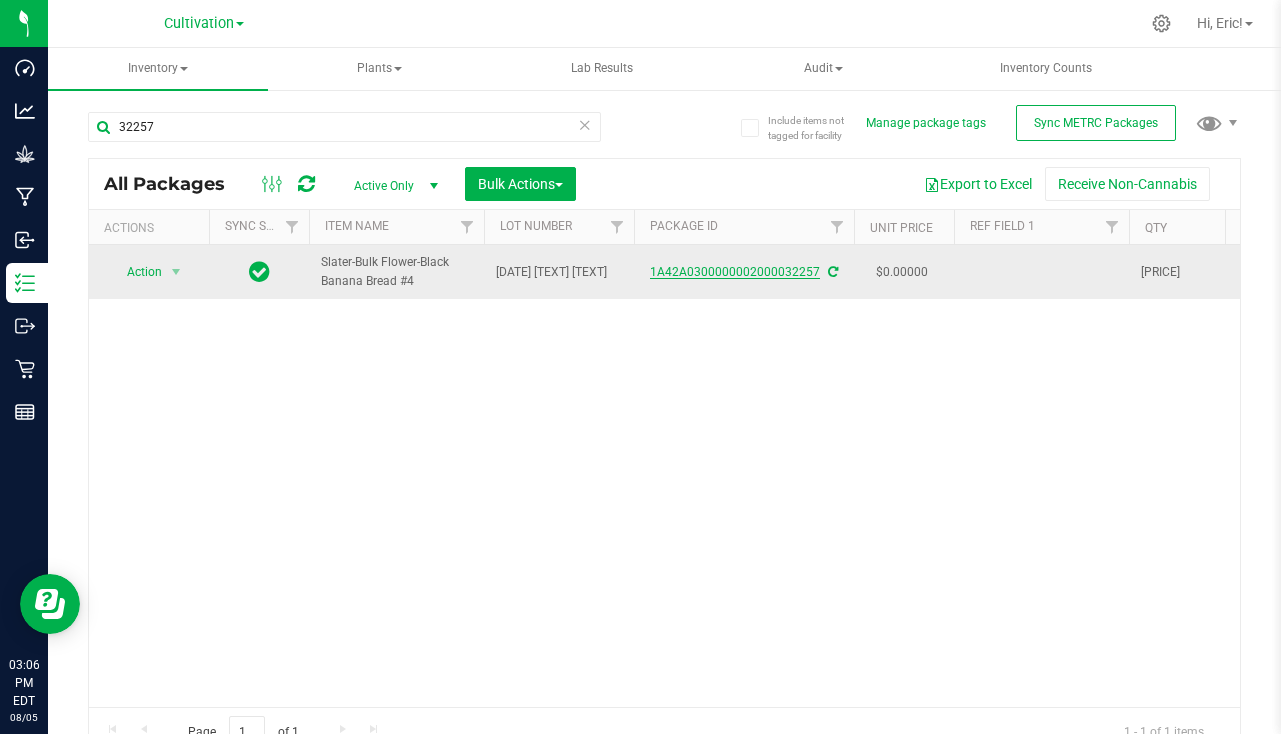 click on "1A42A0300000002000032257" at bounding box center [735, 272] 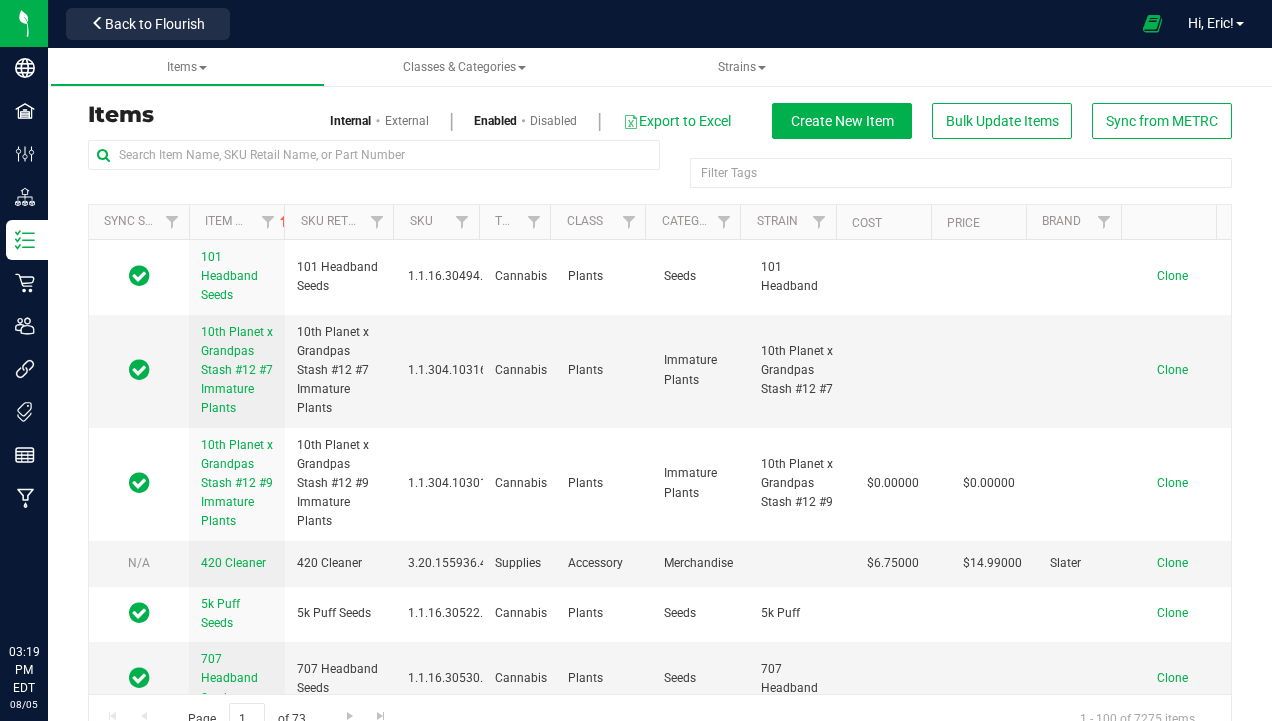 scroll, scrollTop: 0, scrollLeft: 0, axis: both 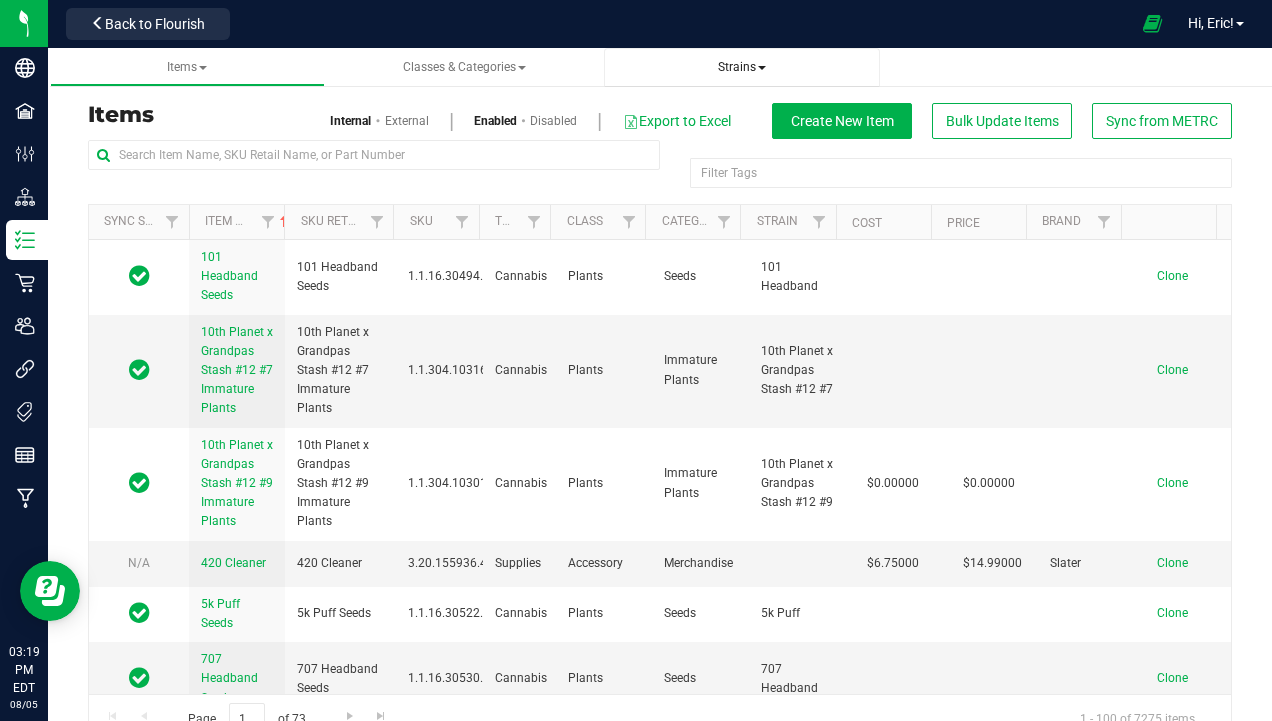 click on "Strains" at bounding box center [741, 67] 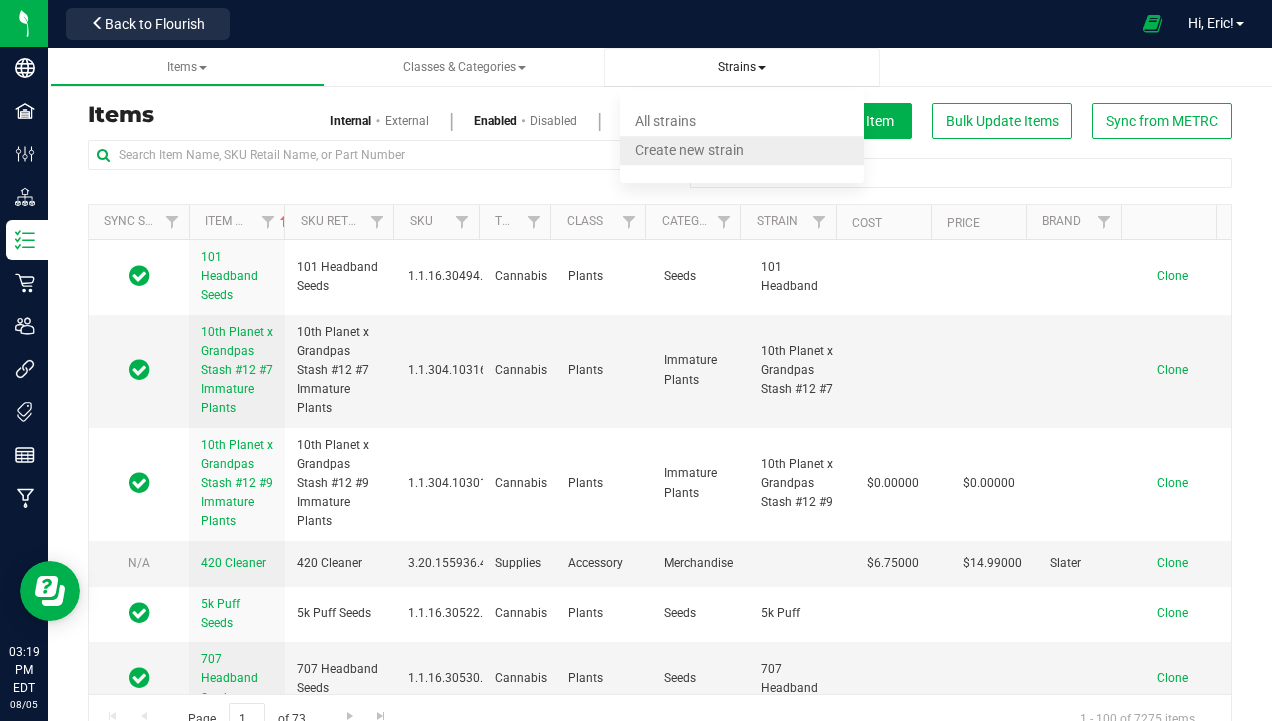 click on "Create new strain" at bounding box center (689, 150) 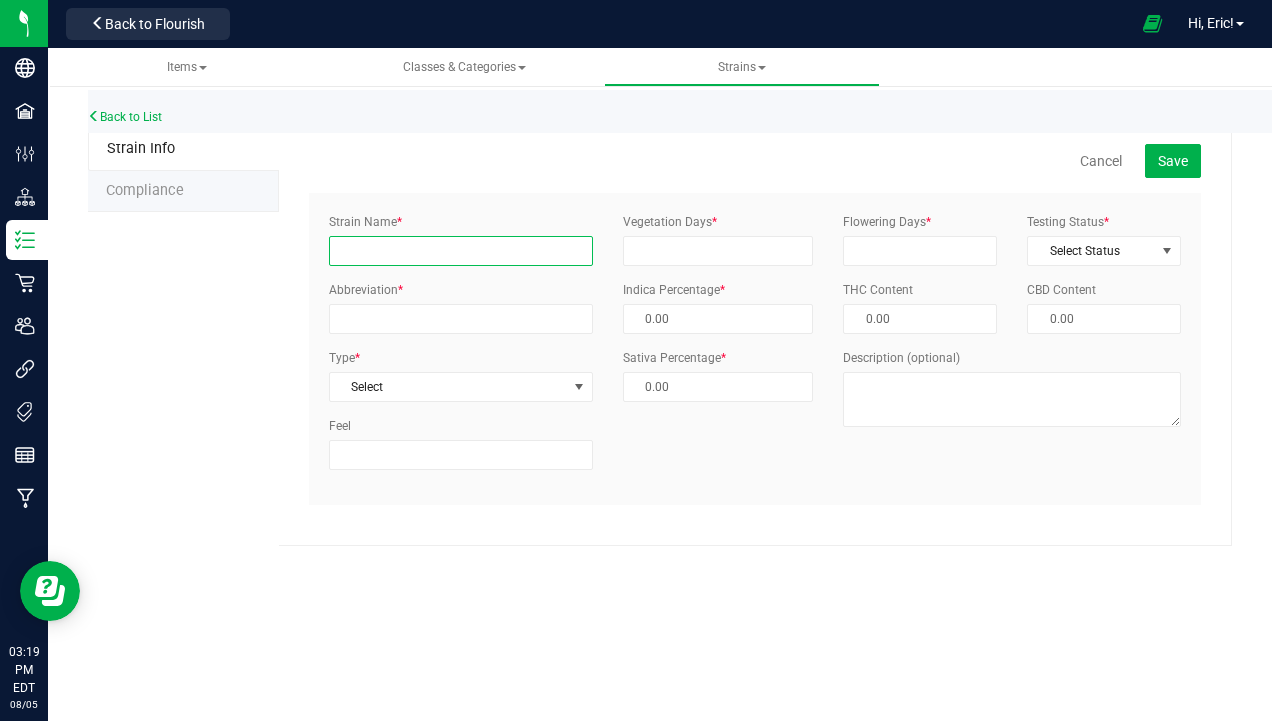 click on "Strain Name
*" at bounding box center [461, 251] 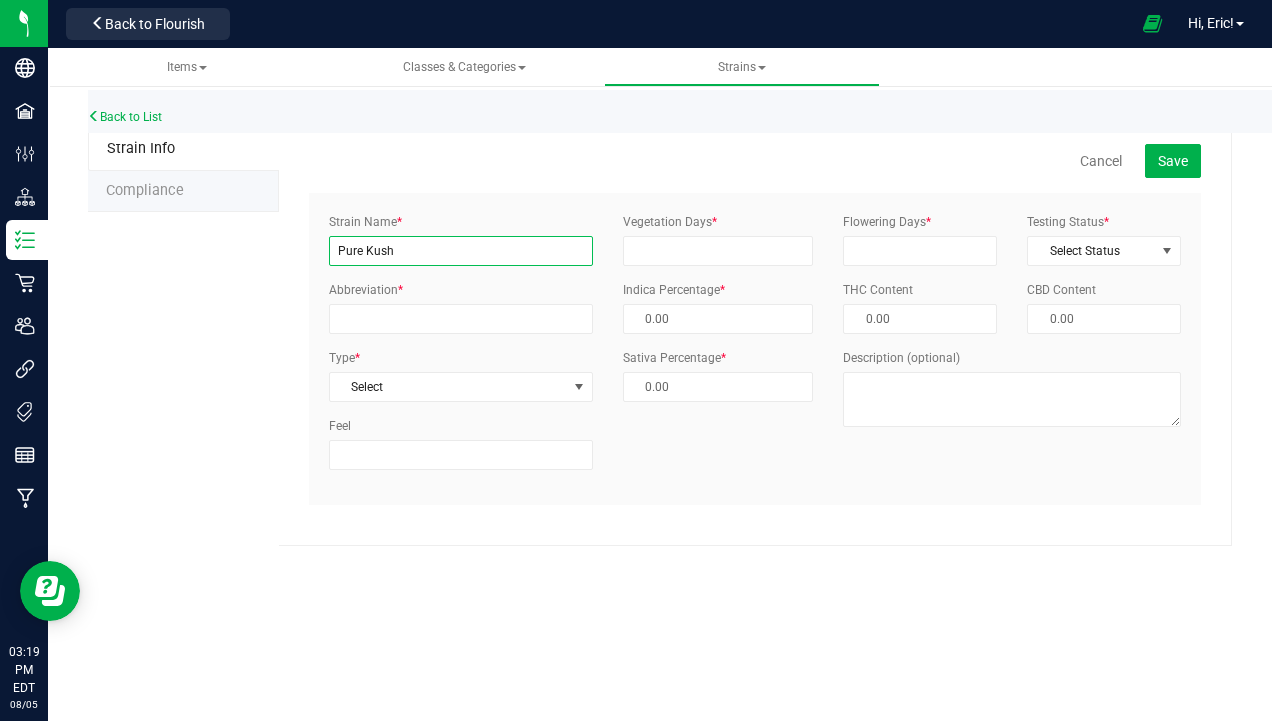 type on "Pure Kush" 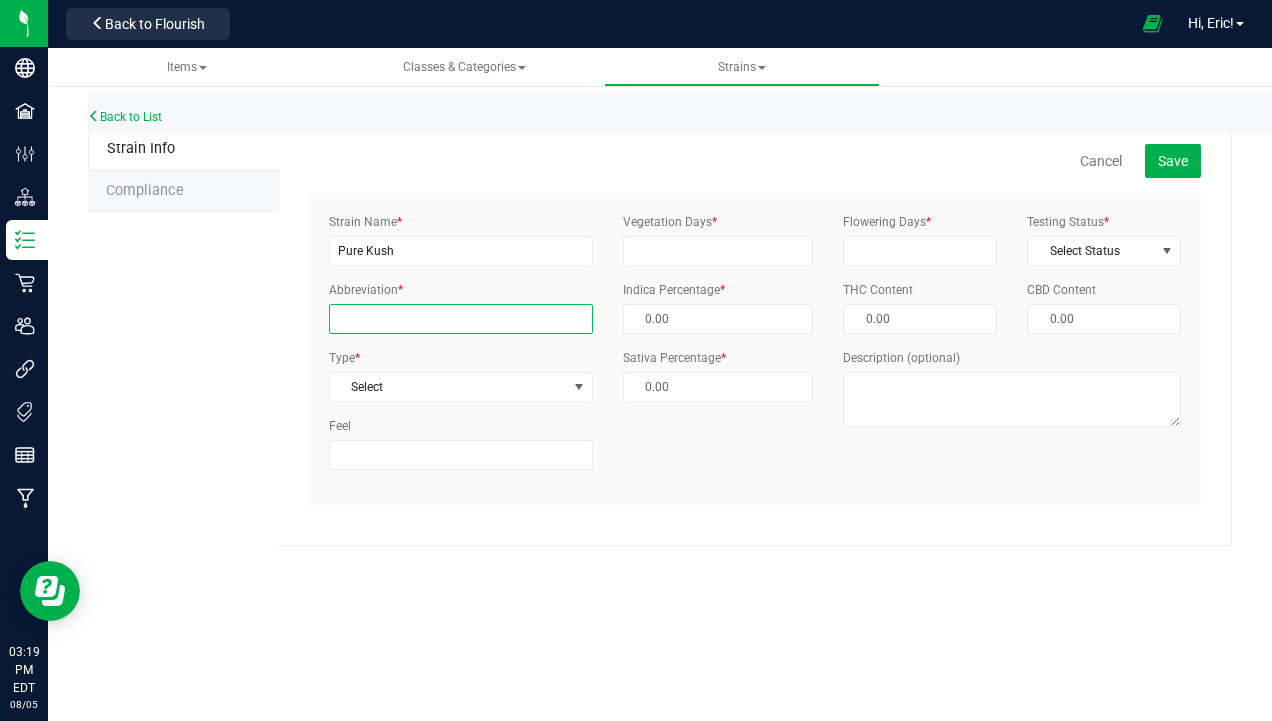 click on "Abbreviation
*" at bounding box center [461, 319] 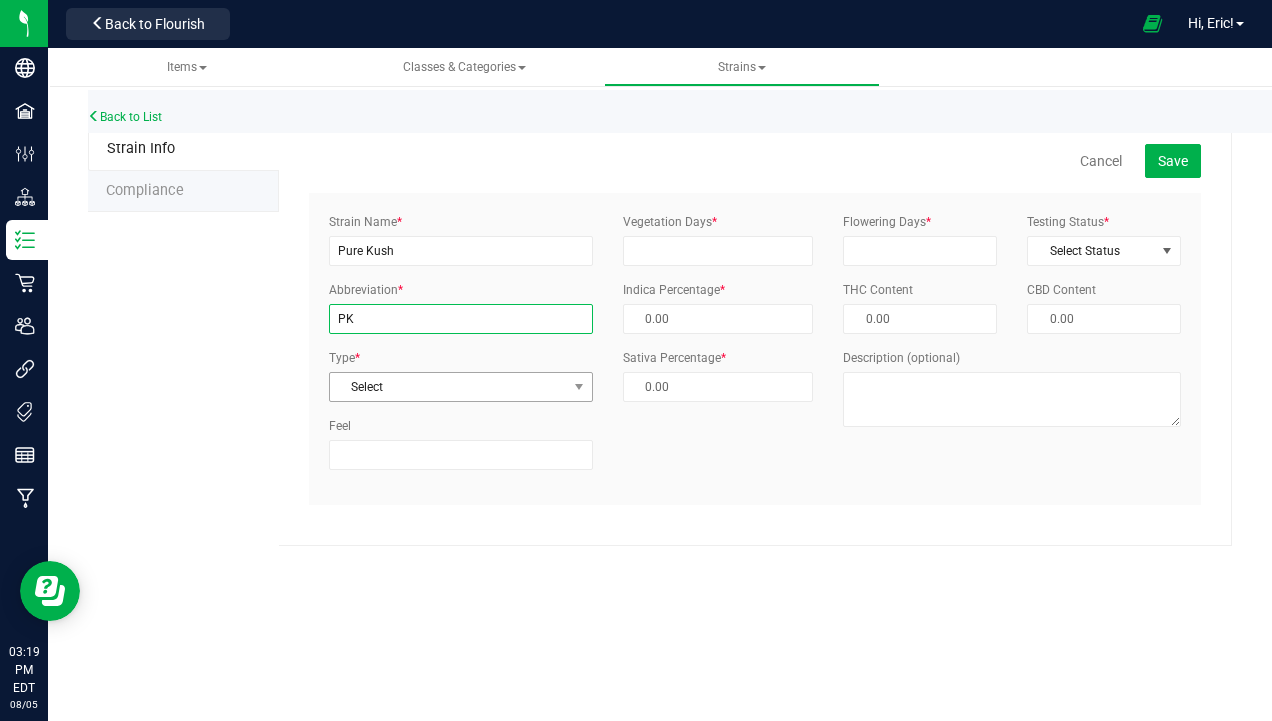 type on "PK" 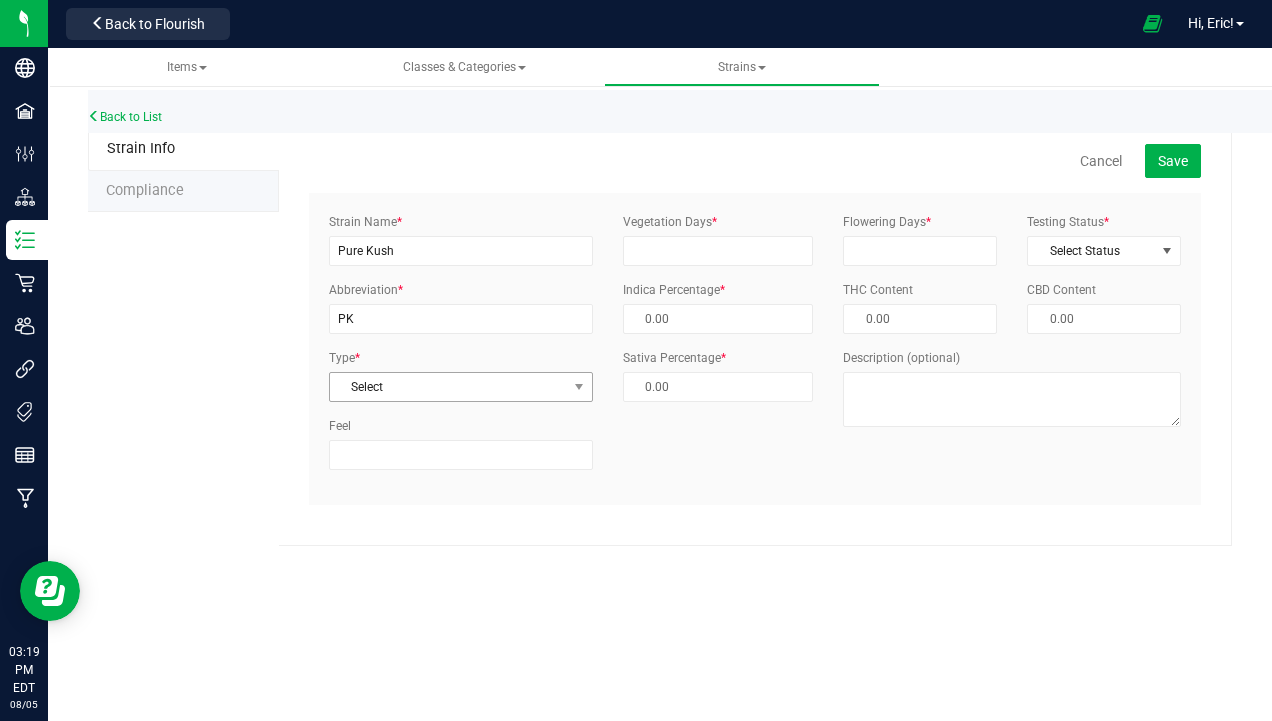 click on "Select" at bounding box center [448, 387] 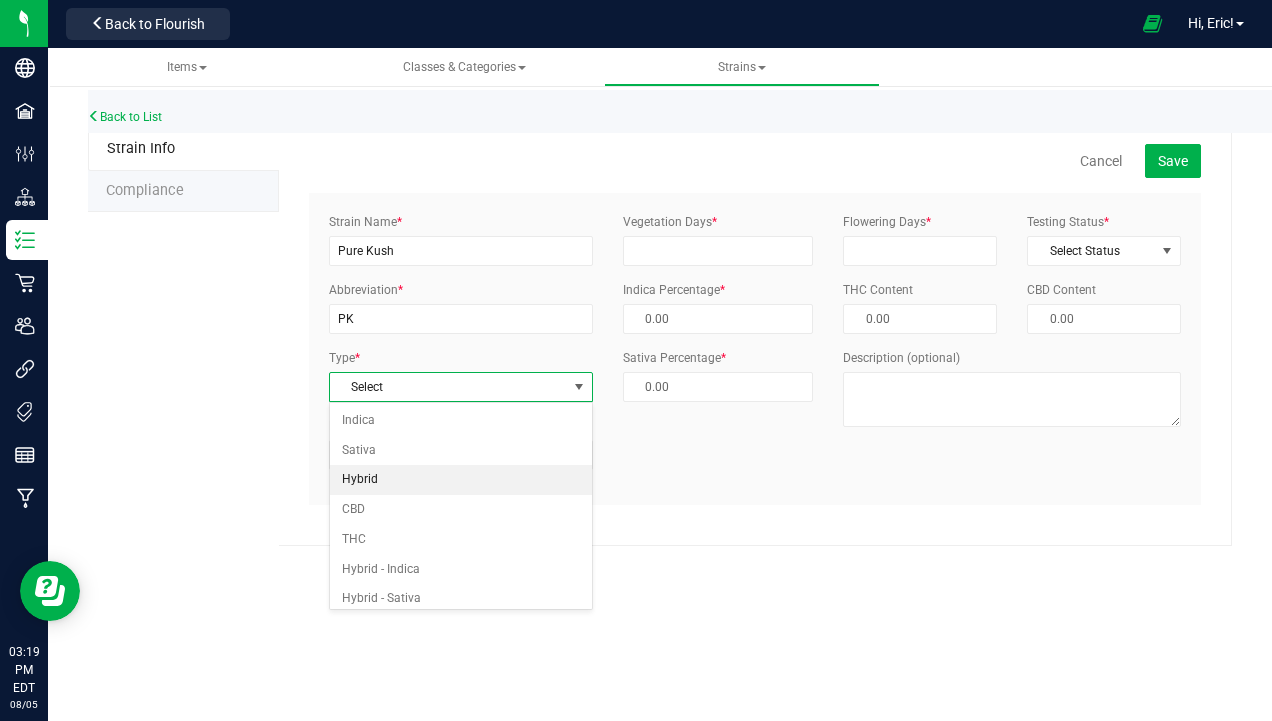 click on "Hybrid" at bounding box center [461, 480] 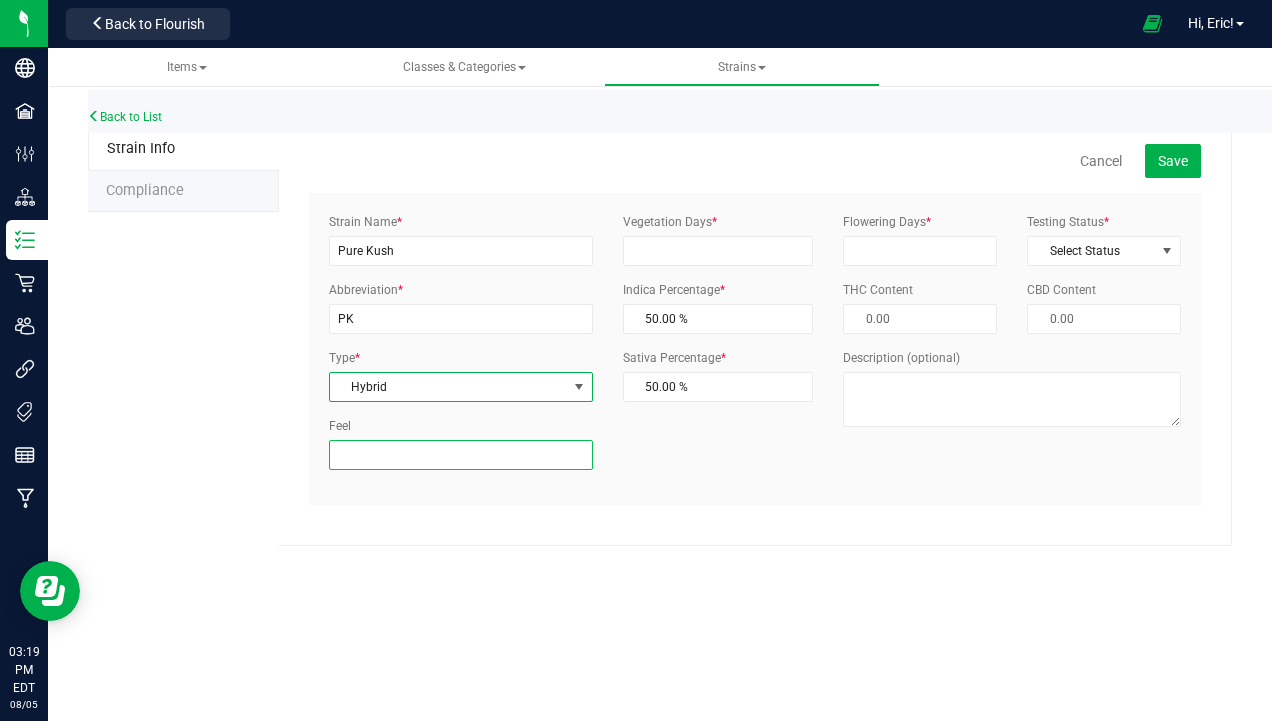 click on "Feel" at bounding box center (461, 455) 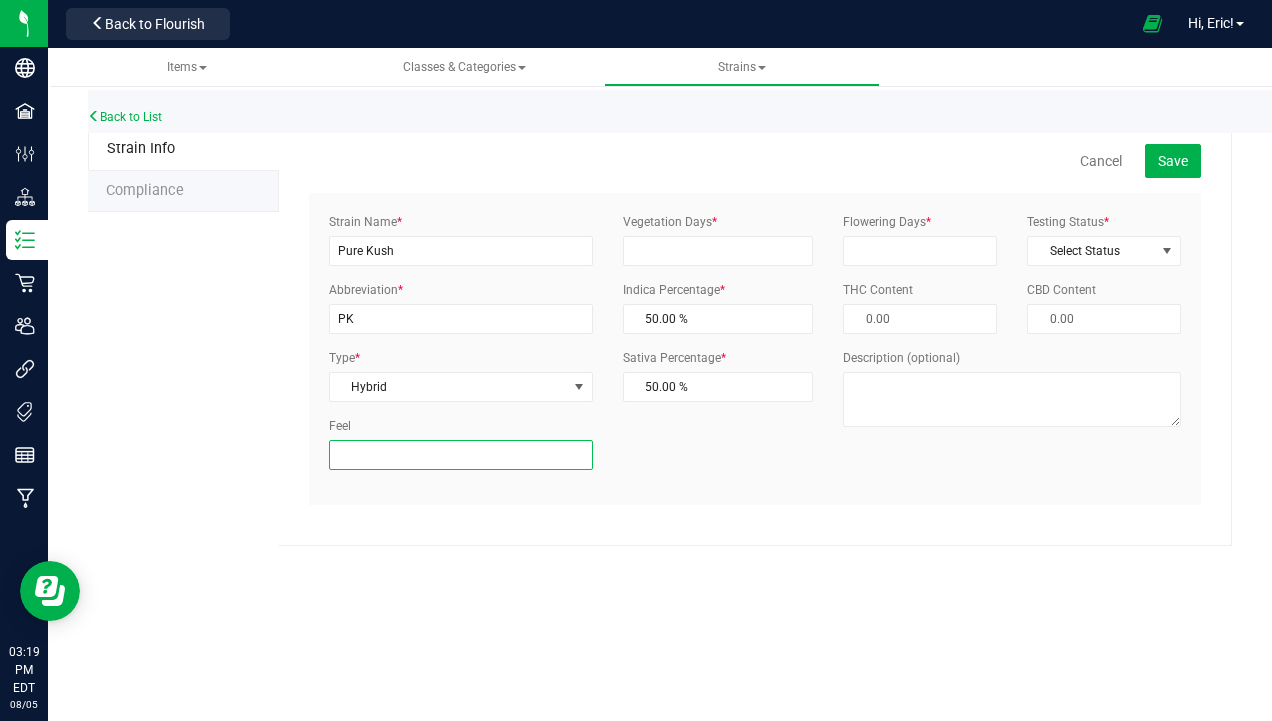 type on "Mix 50/50" 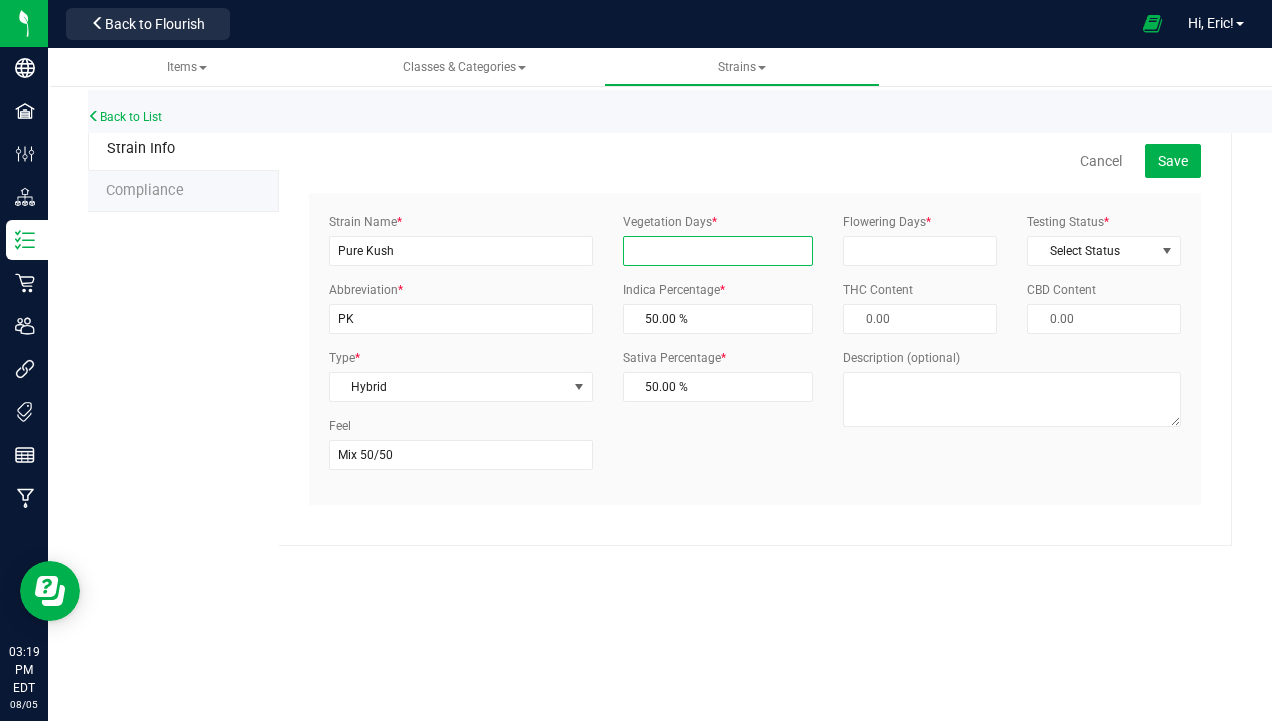 click on "Vegetation Days
*" at bounding box center (718, 251) 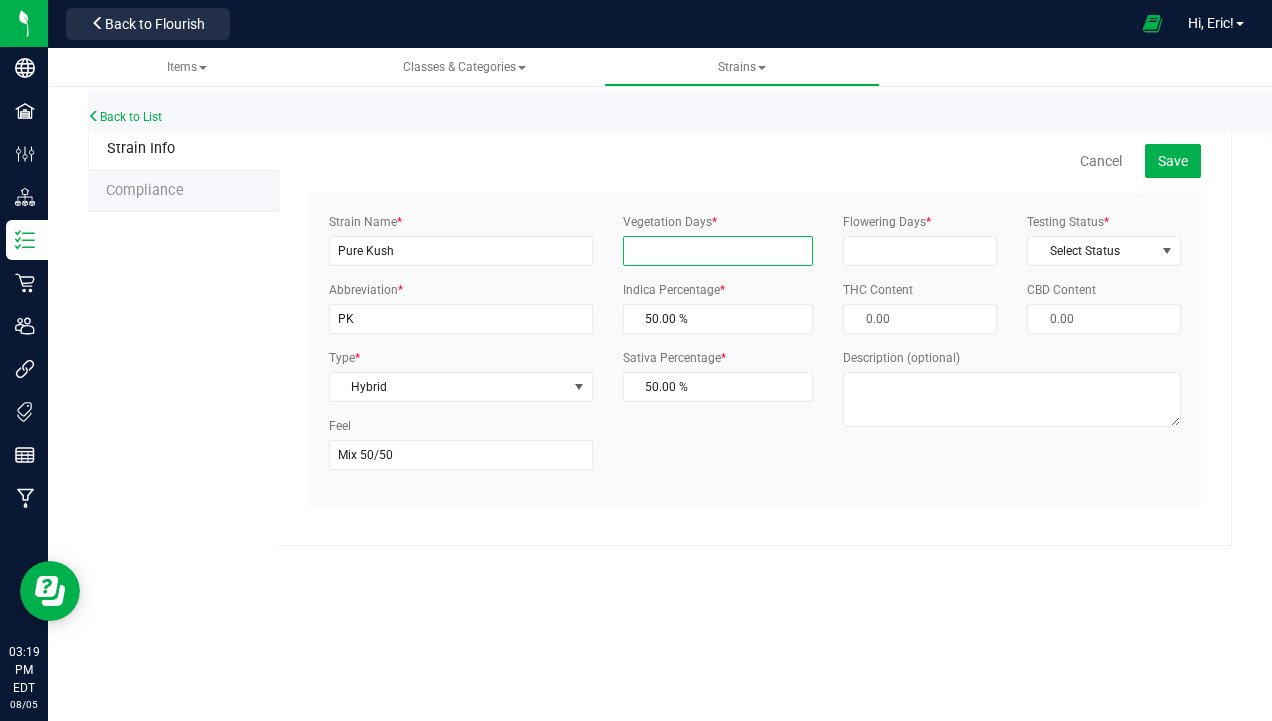 type on "1" 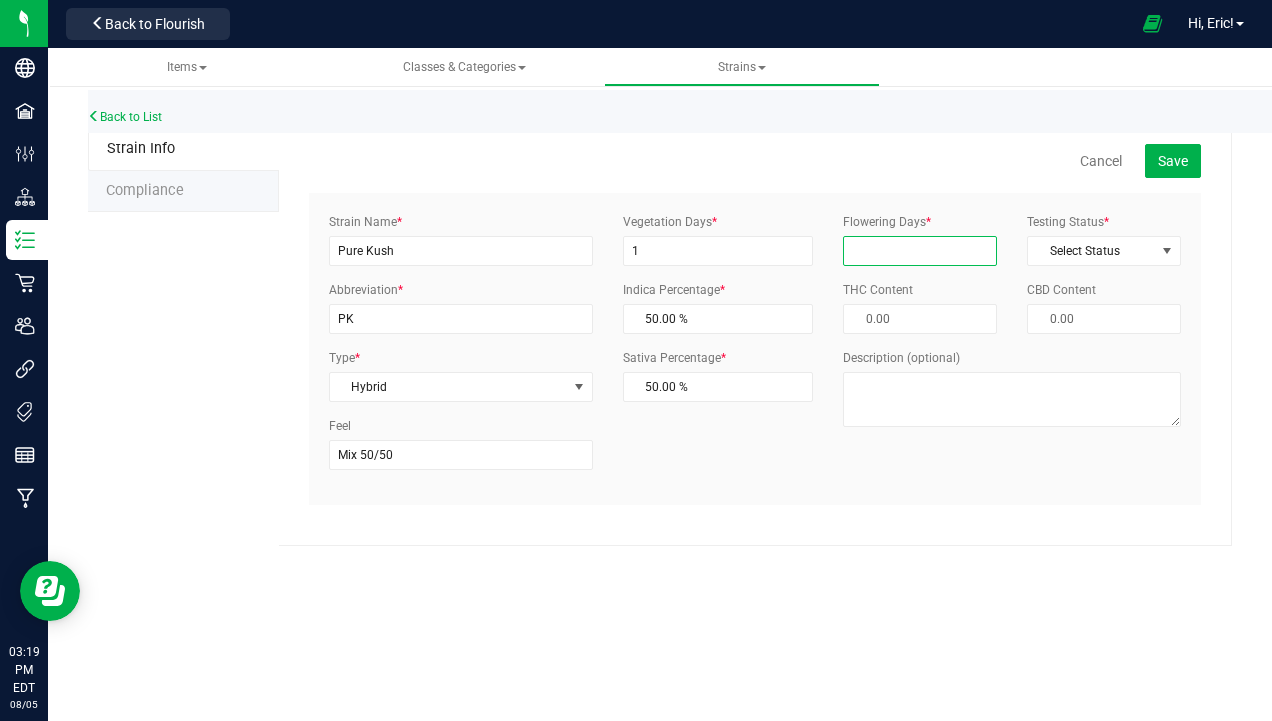 click on "Flowering Days
*" at bounding box center (920, 251) 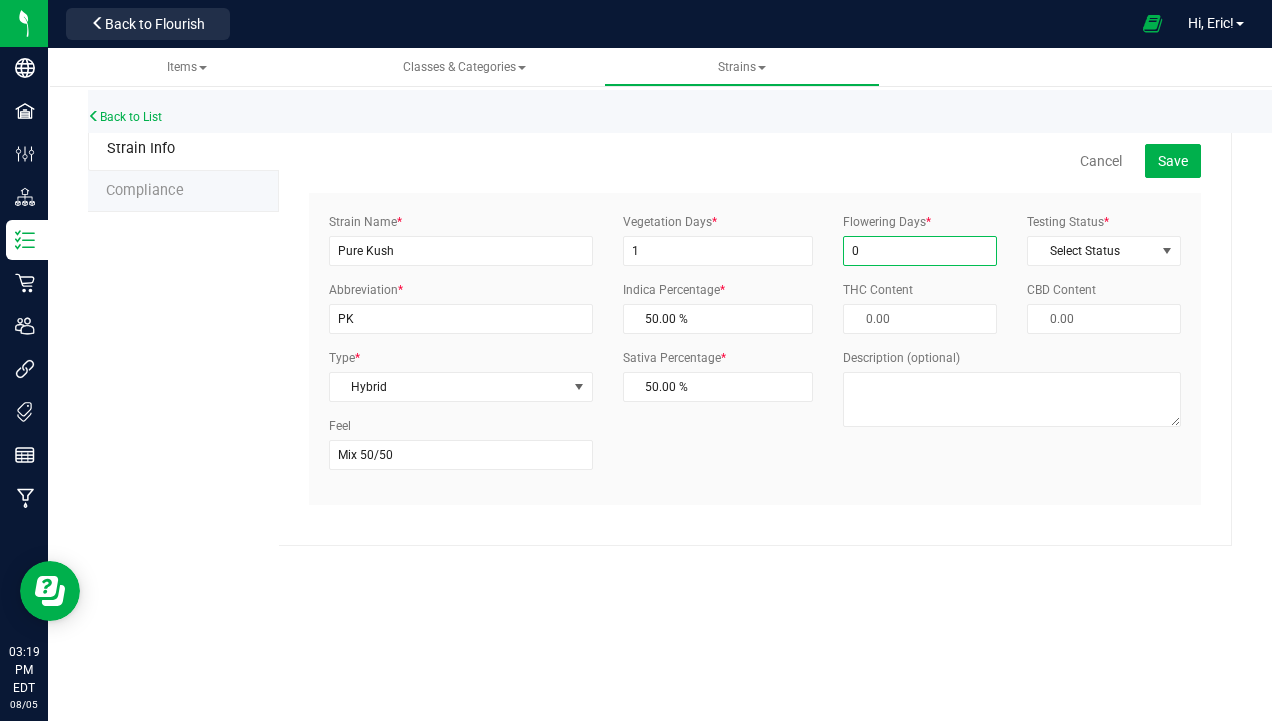 type on "0" 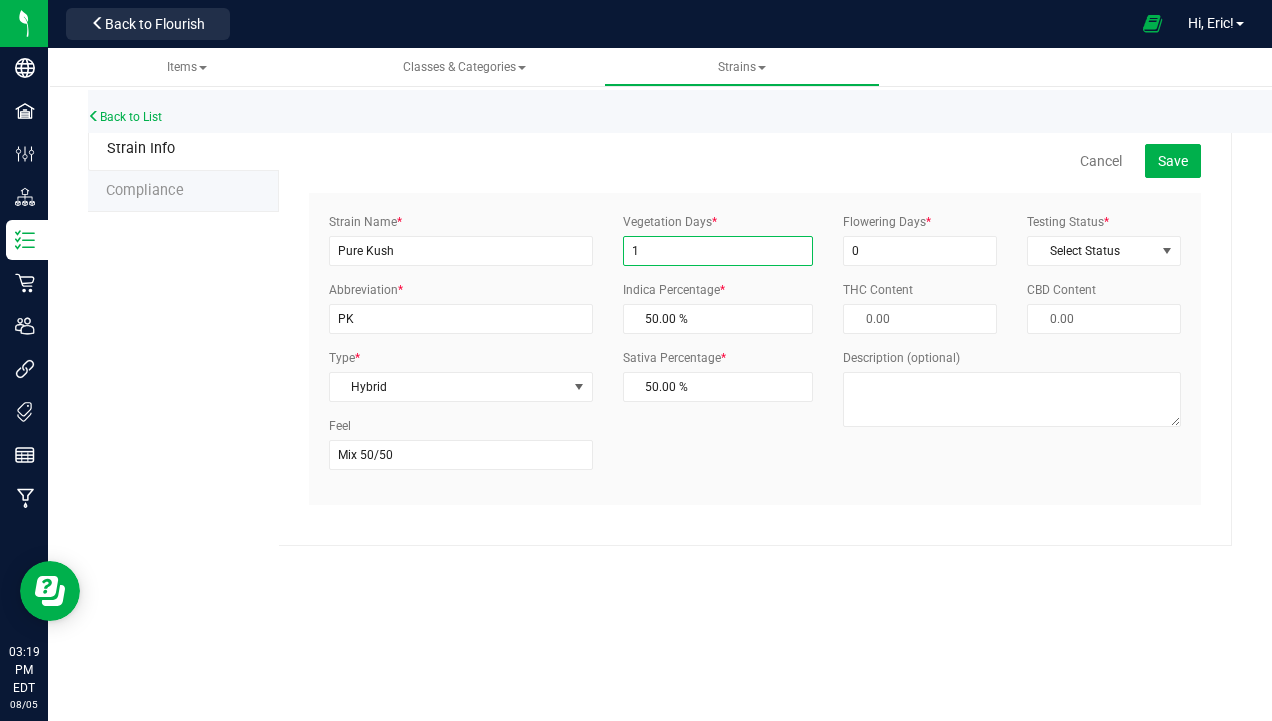 click on "1" at bounding box center [718, 251] 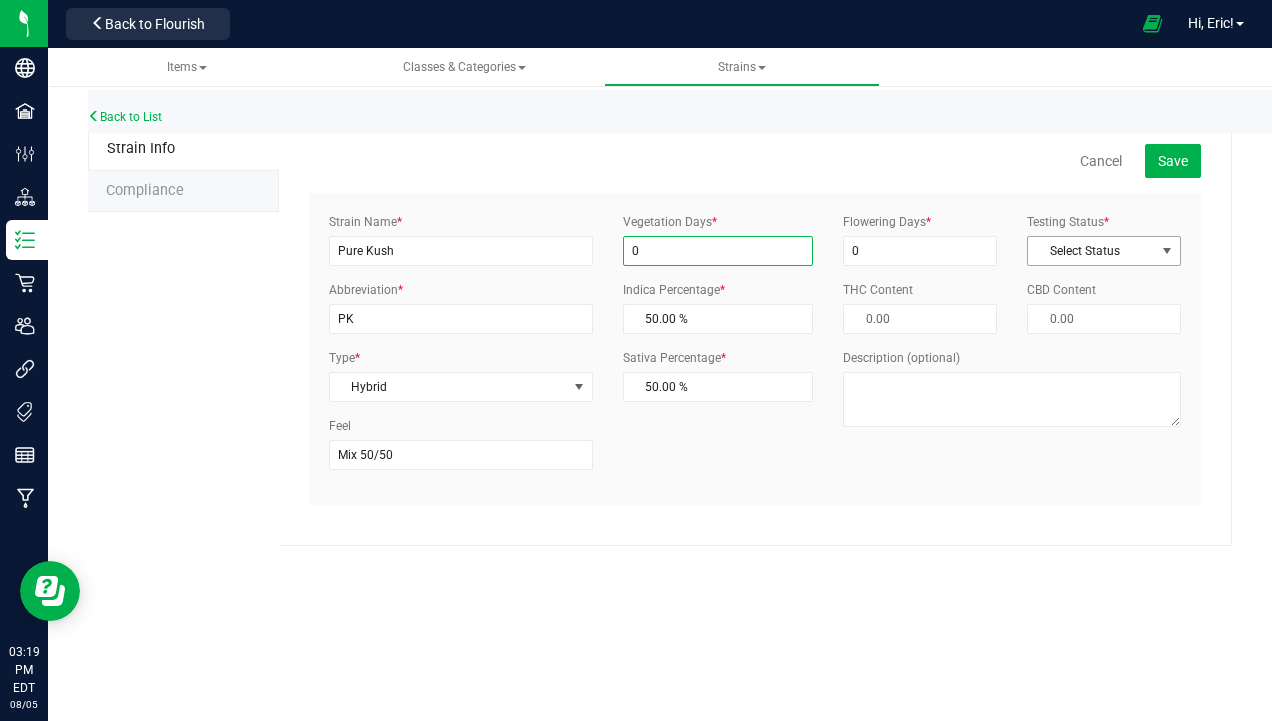 type on "0" 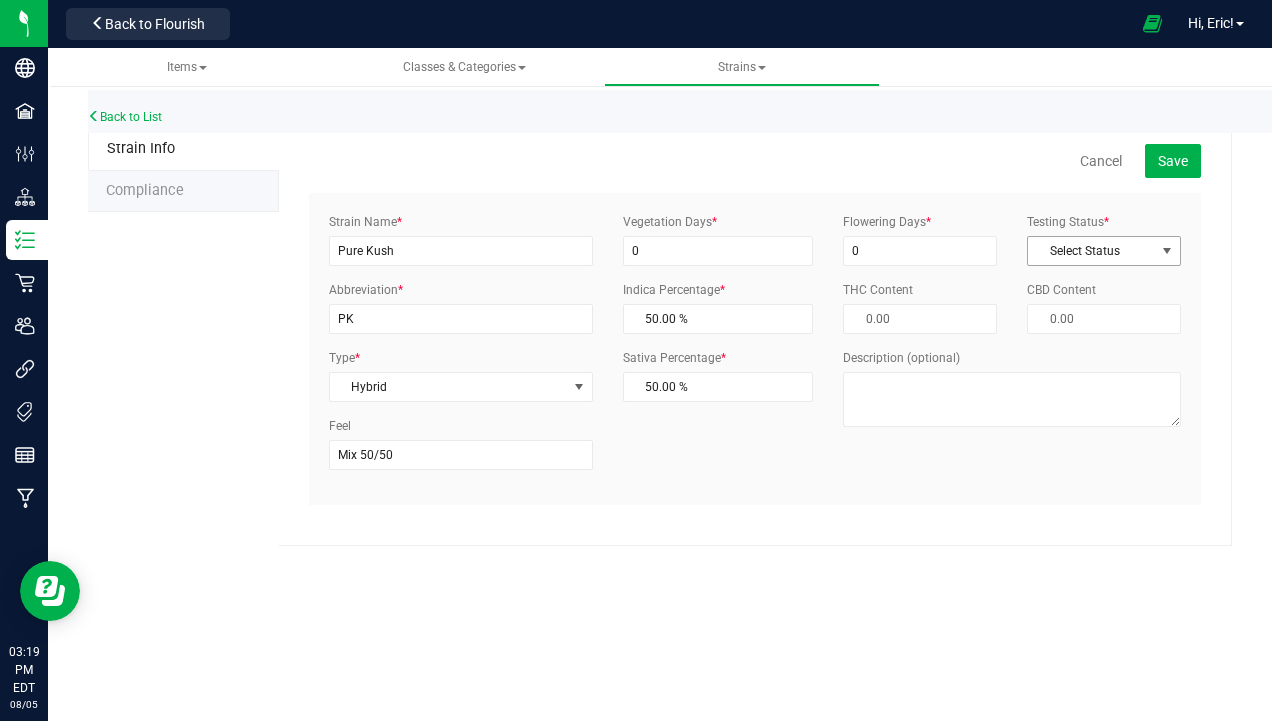 click at bounding box center (1167, 251) 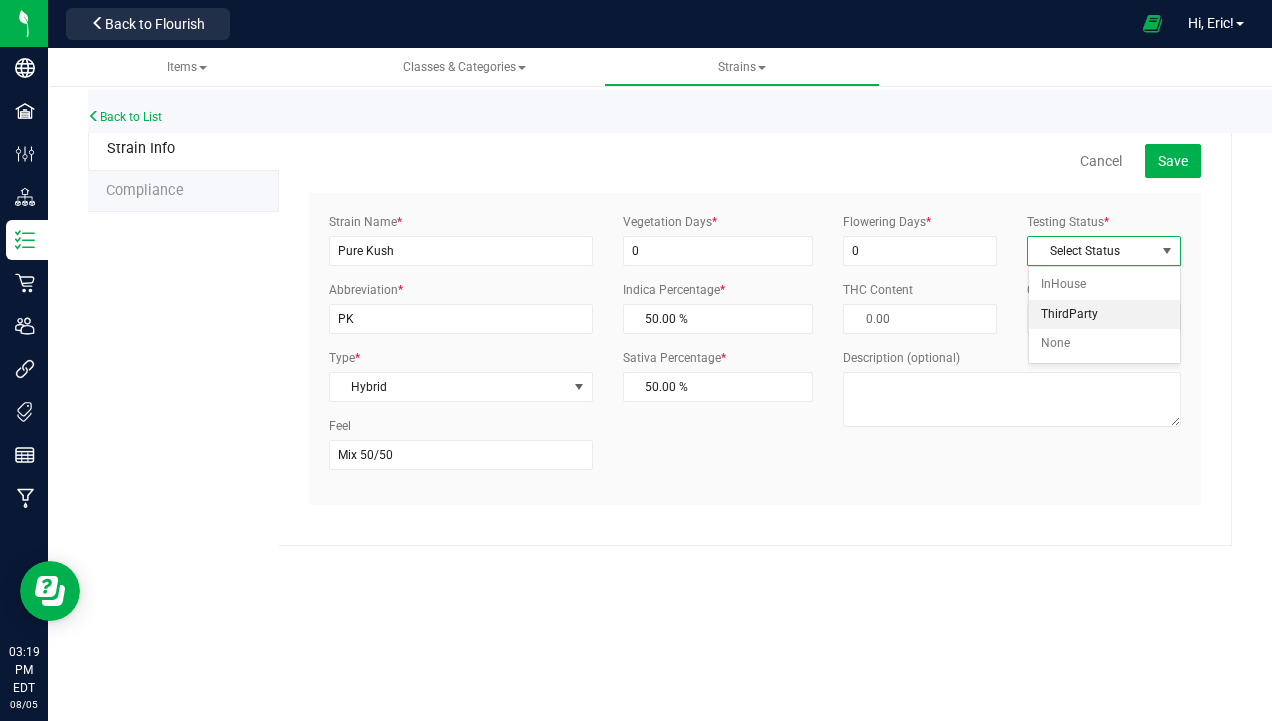 click on "ThirdParty" at bounding box center [1105, 315] 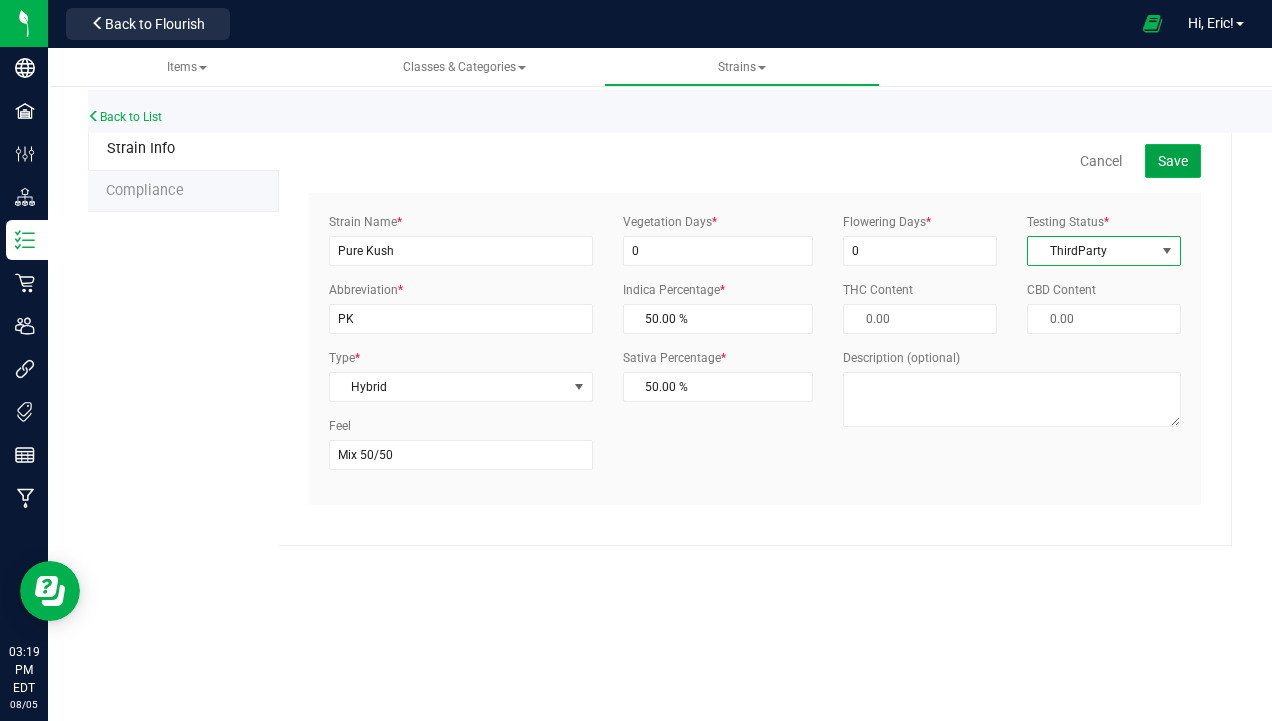 click on "Save" at bounding box center (1173, 161) 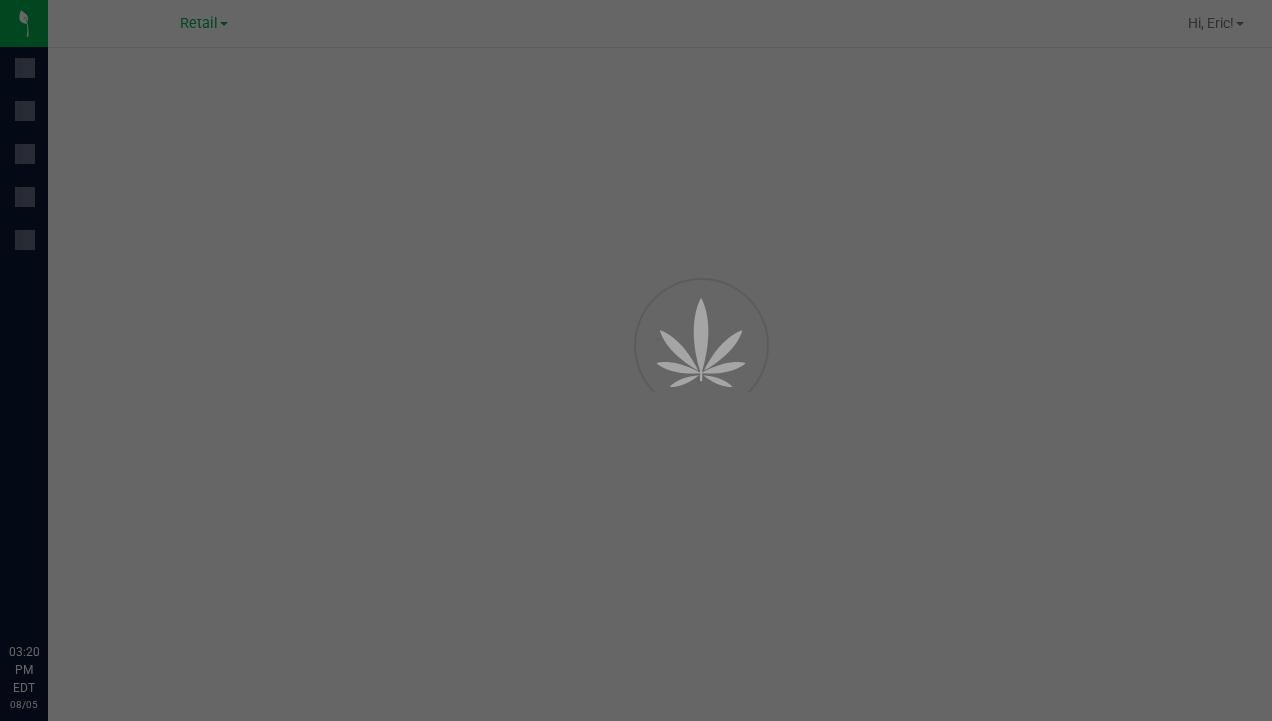 scroll, scrollTop: 0, scrollLeft: 0, axis: both 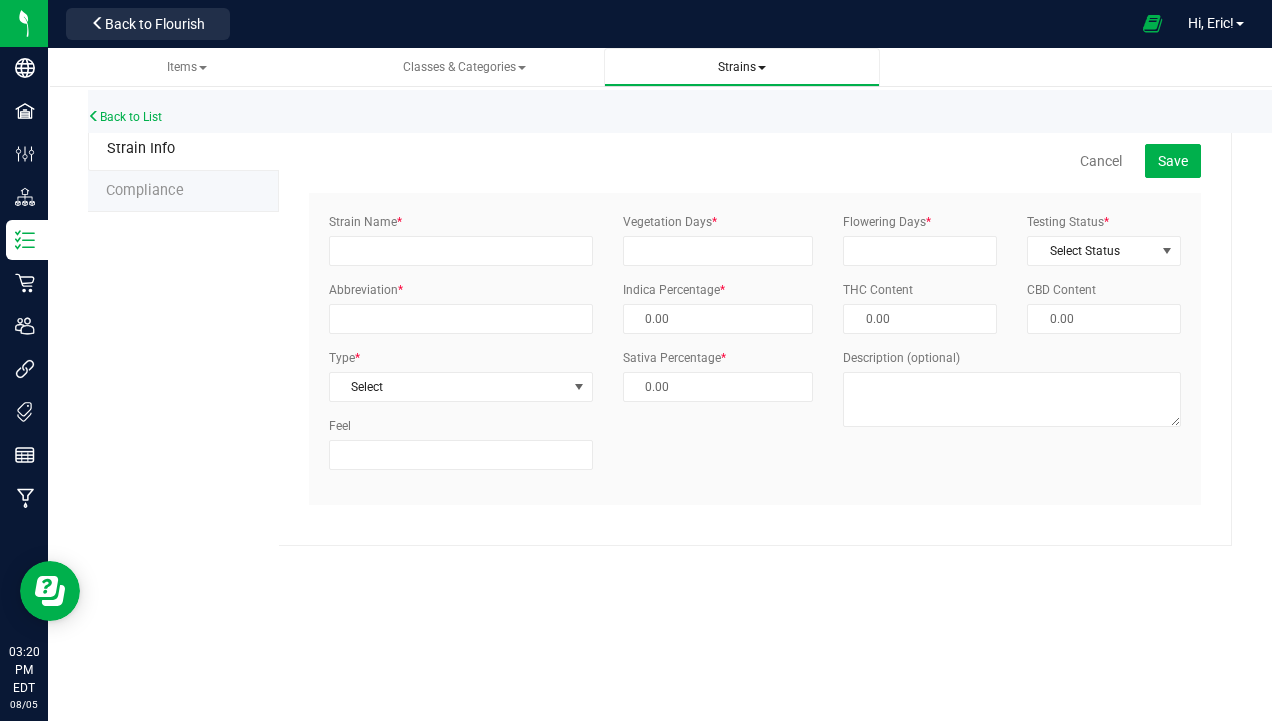click on "Strains" at bounding box center (741, 67) 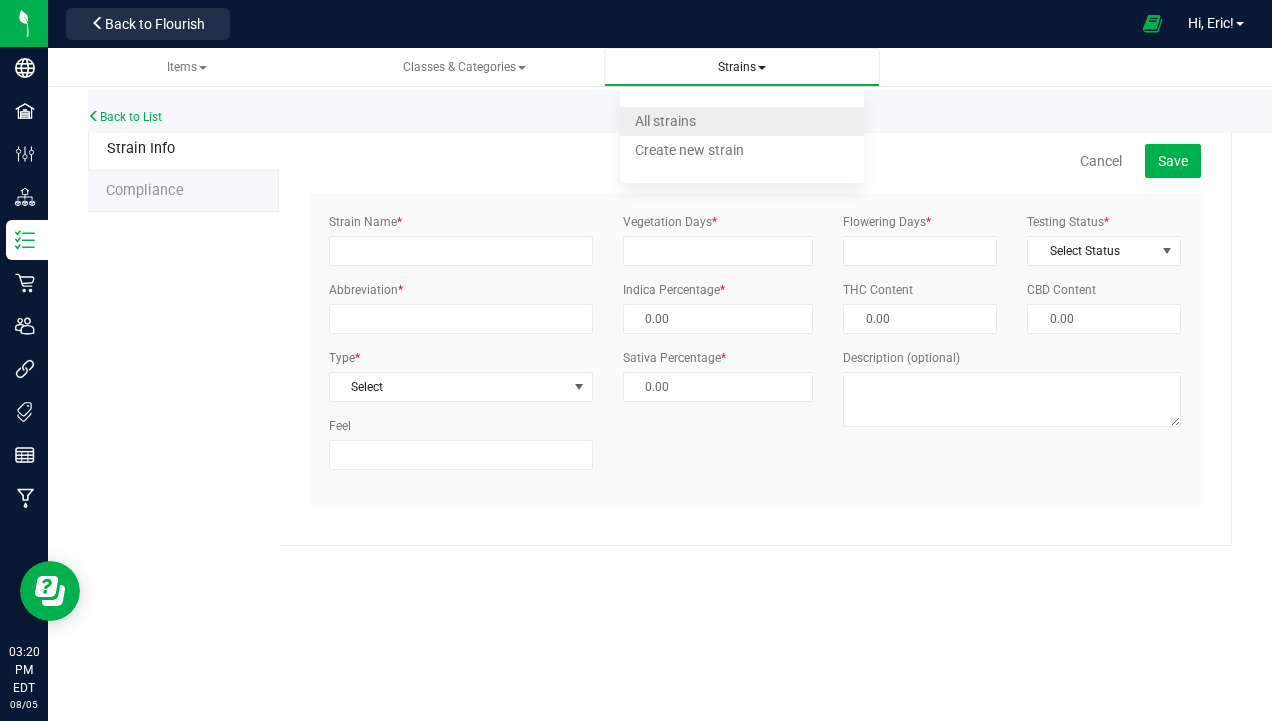 click on "All strains" at bounding box center (741, 121) 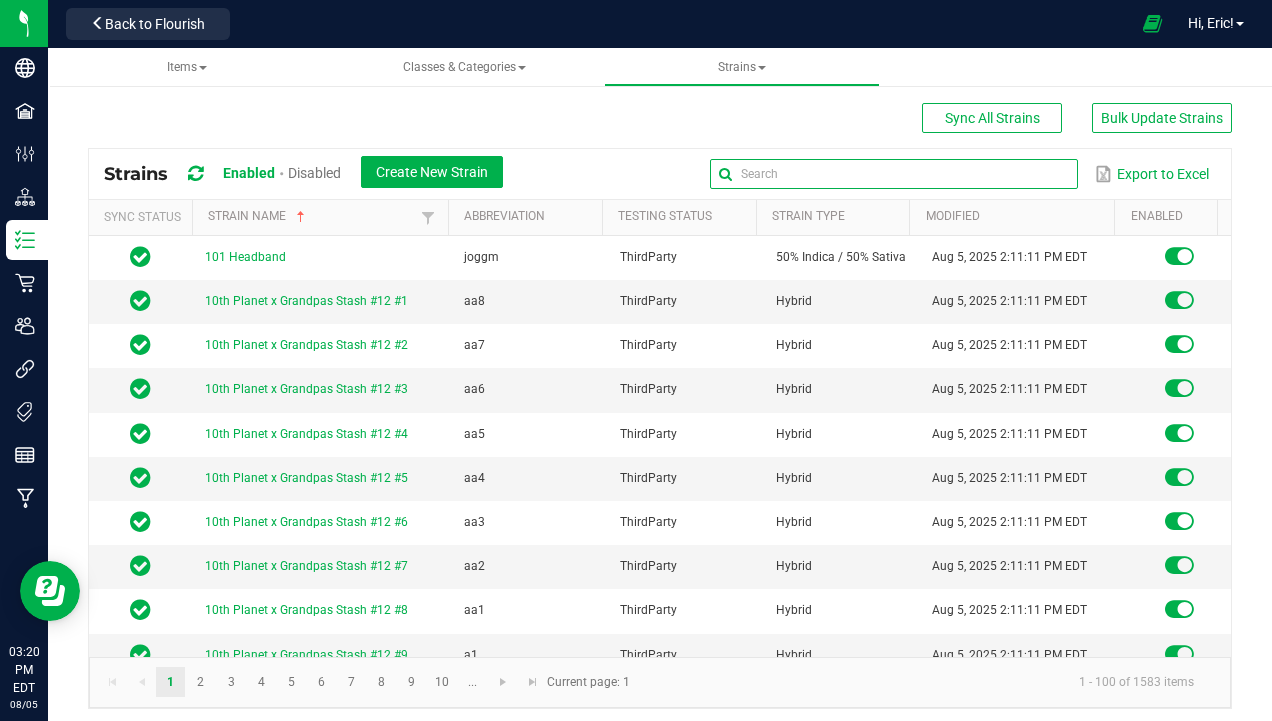 click at bounding box center [894, 174] 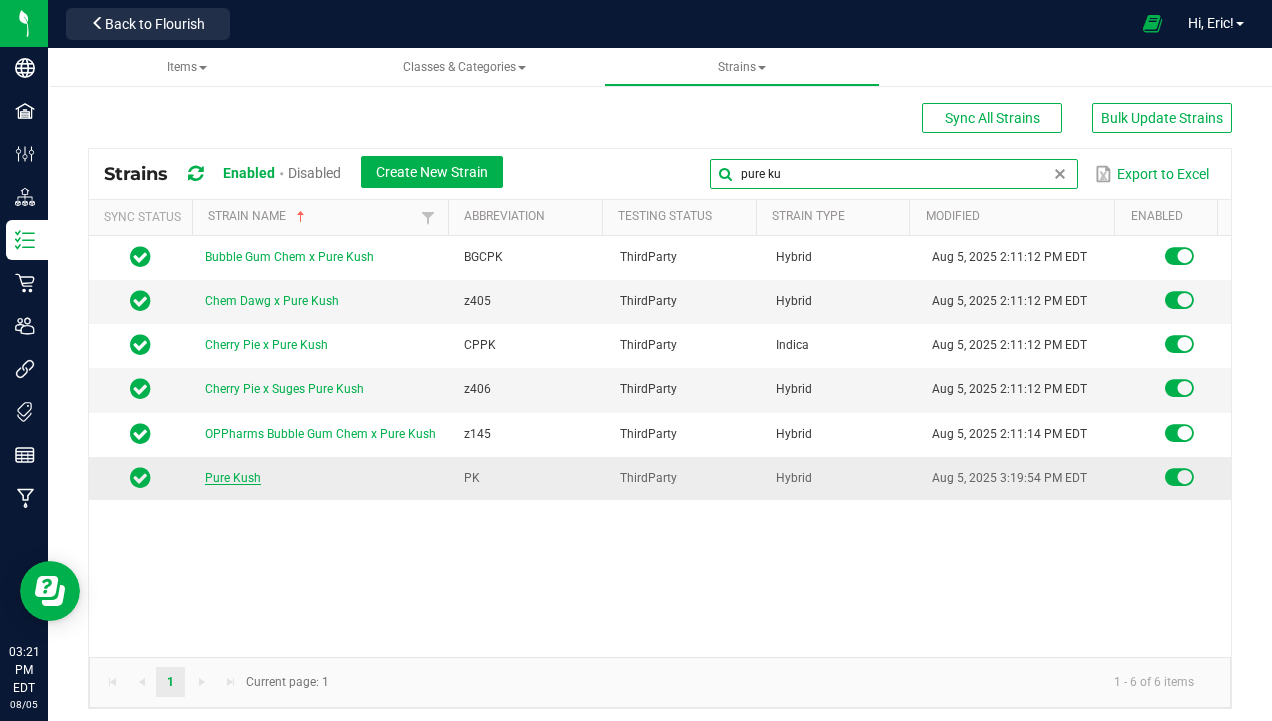 type on "pure ku" 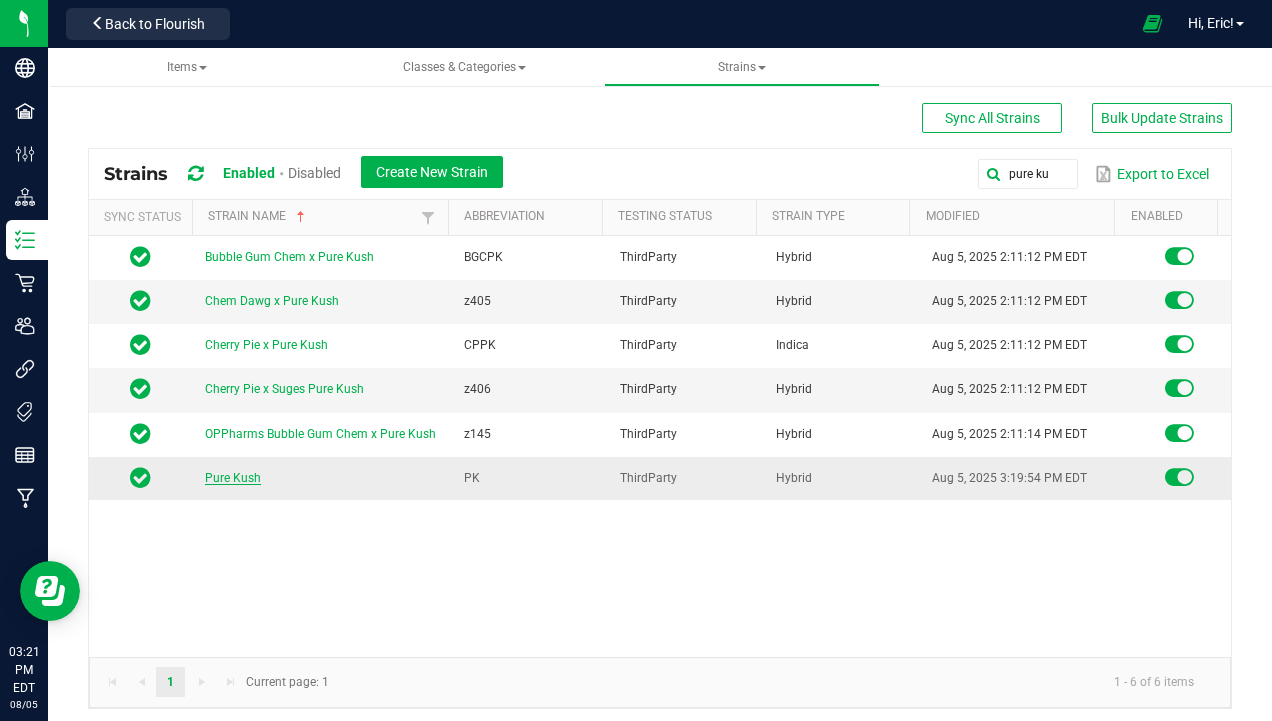 click on "Pure Kush" at bounding box center (233, 478) 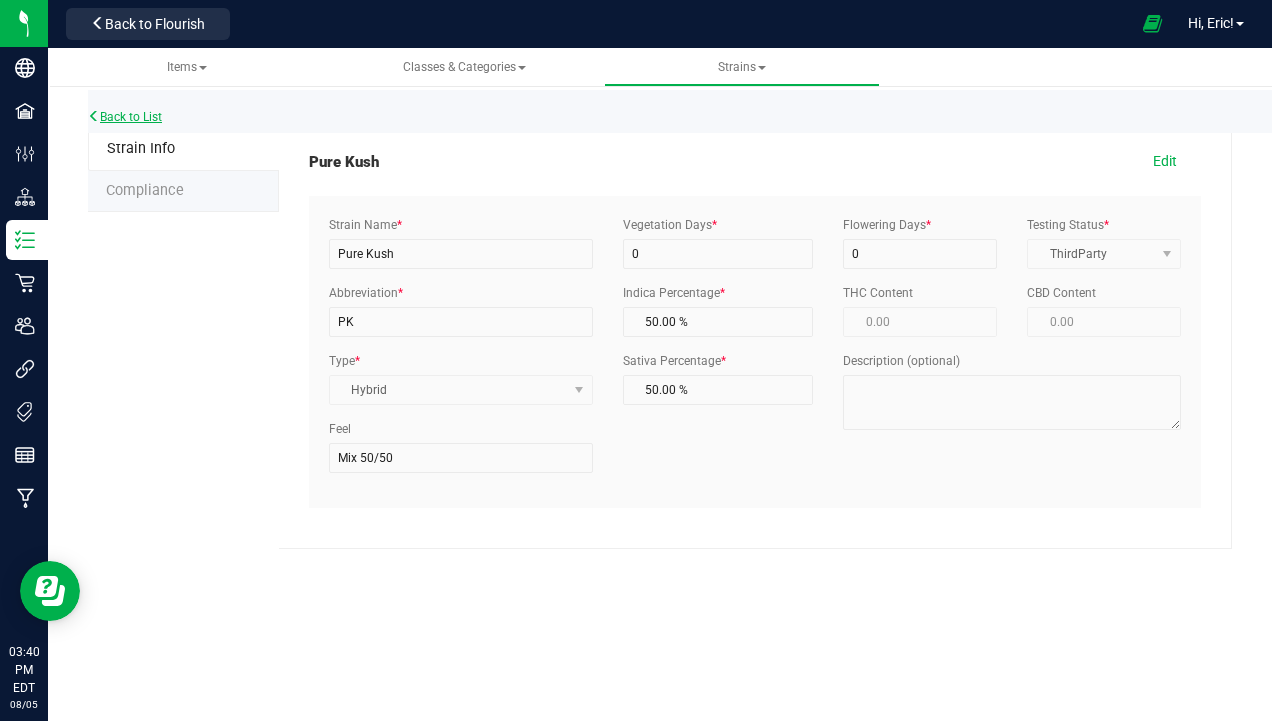 click on "Back to List" at bounding box center (125, 117) 